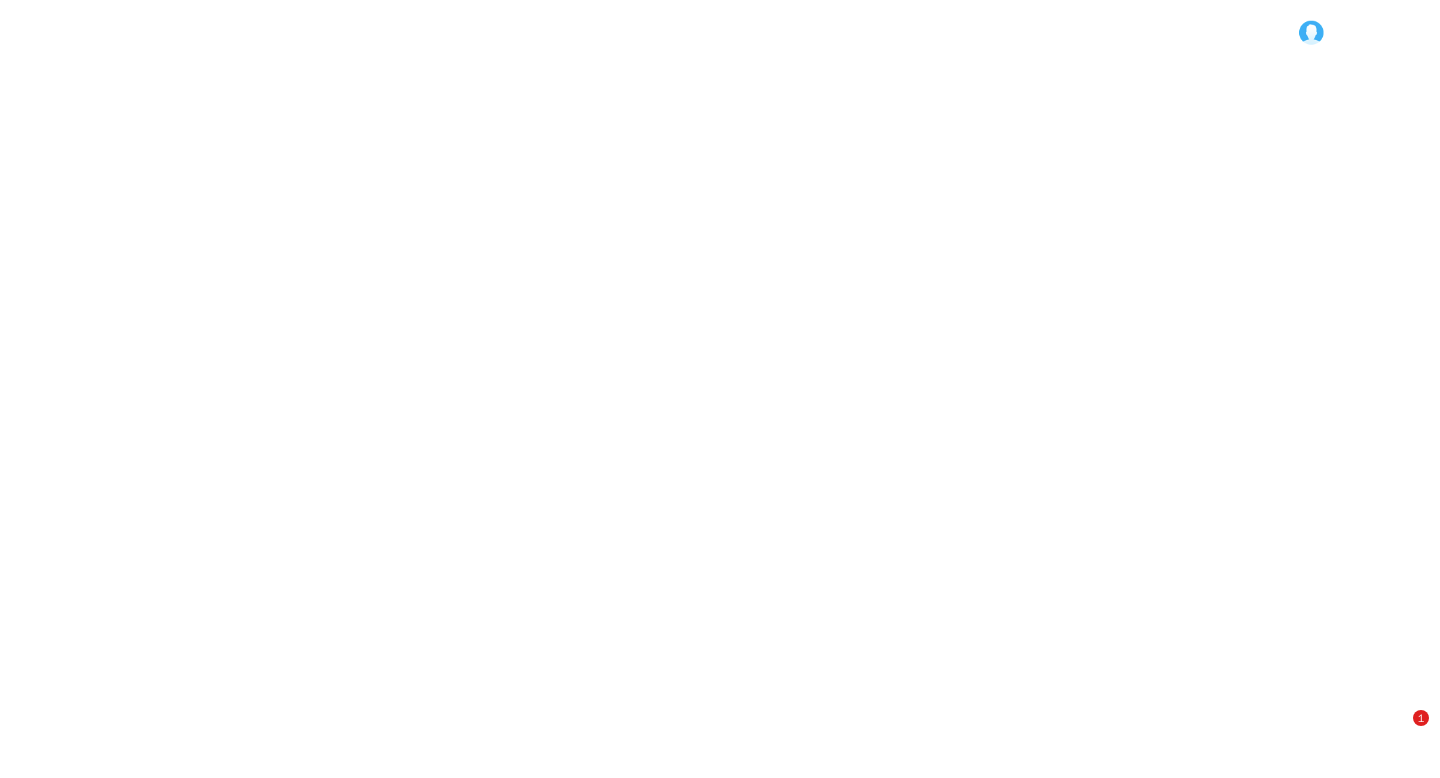 scroll, scrollTop: 0, scrollLeft: 0, axis: both 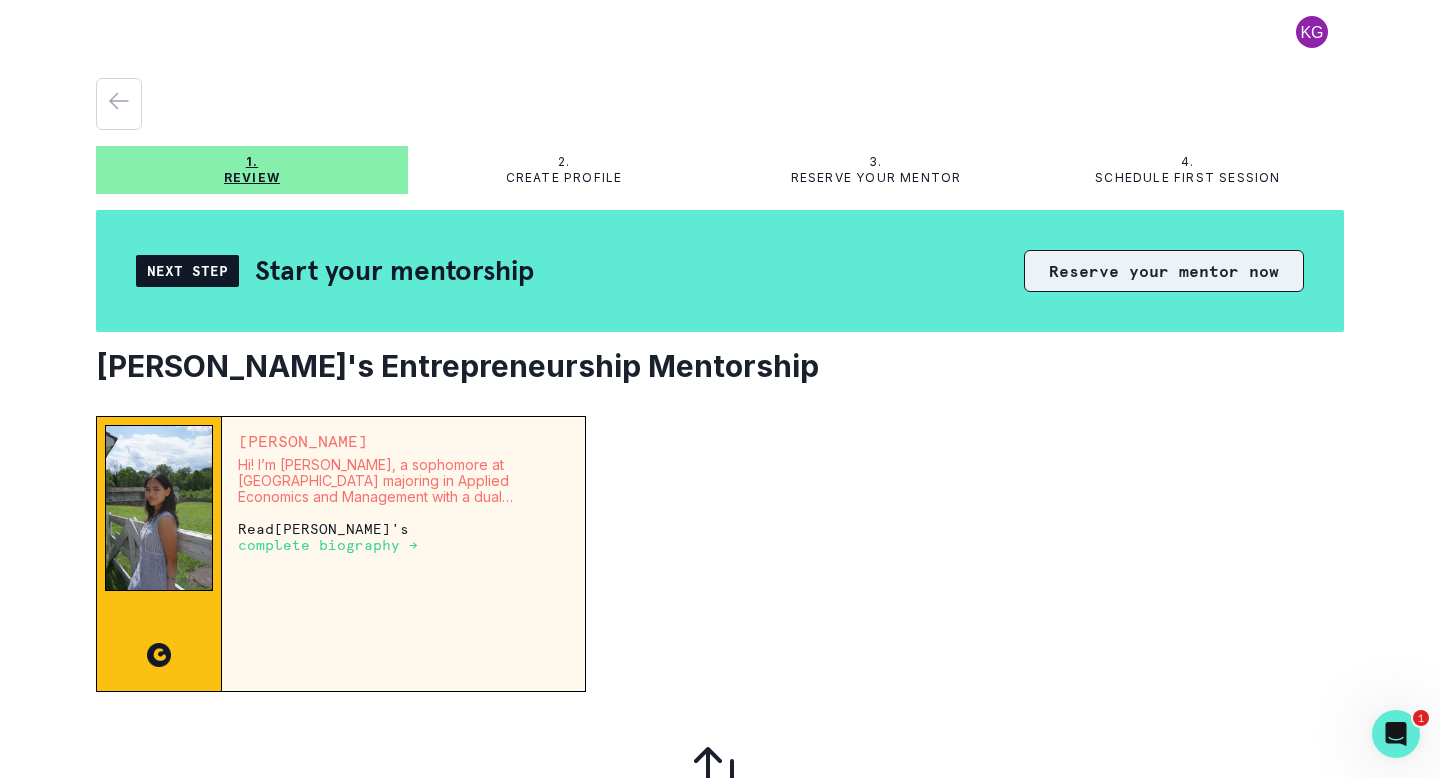 click on "Reserve your mentor now" at bounding box center (1164, 271) 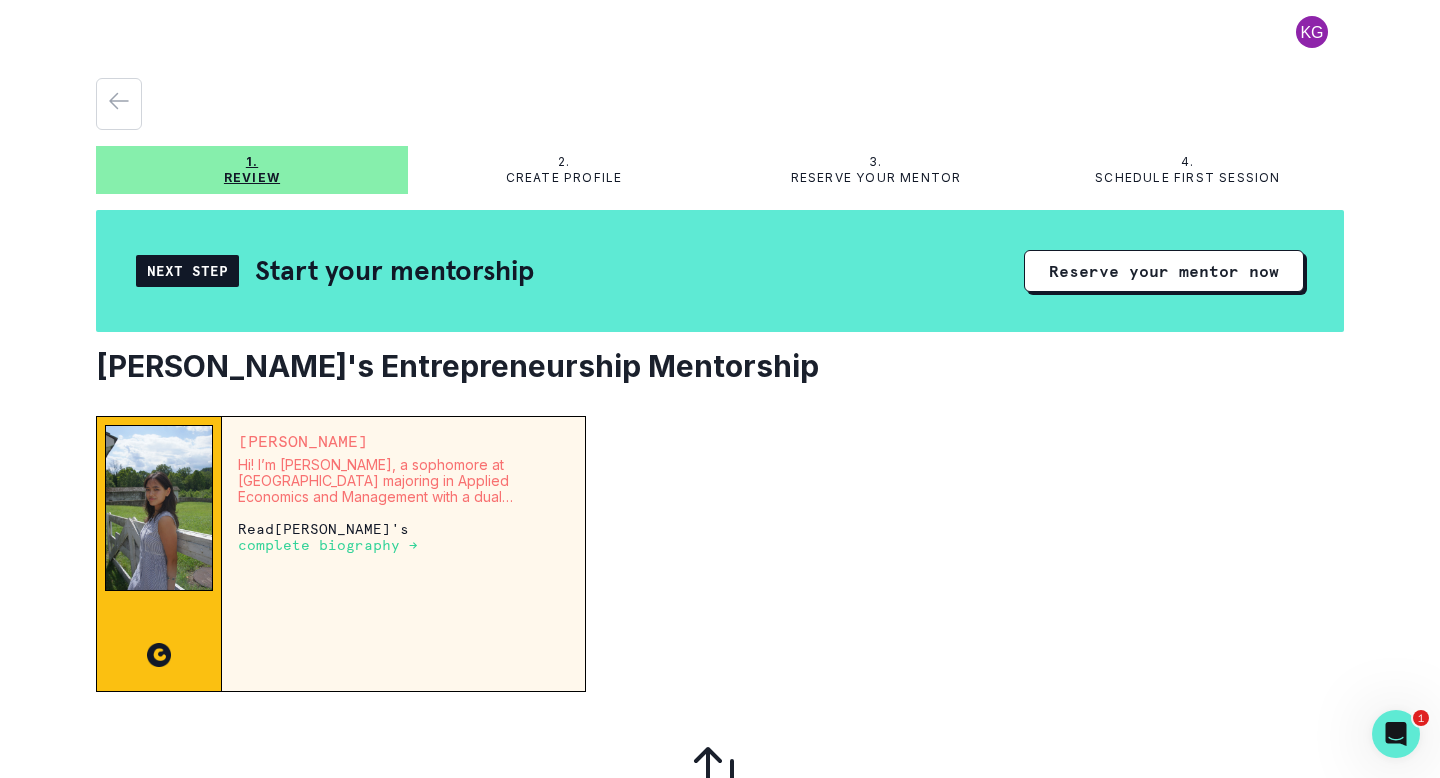 click on "complete biography →" at bounding box center [328, 545] 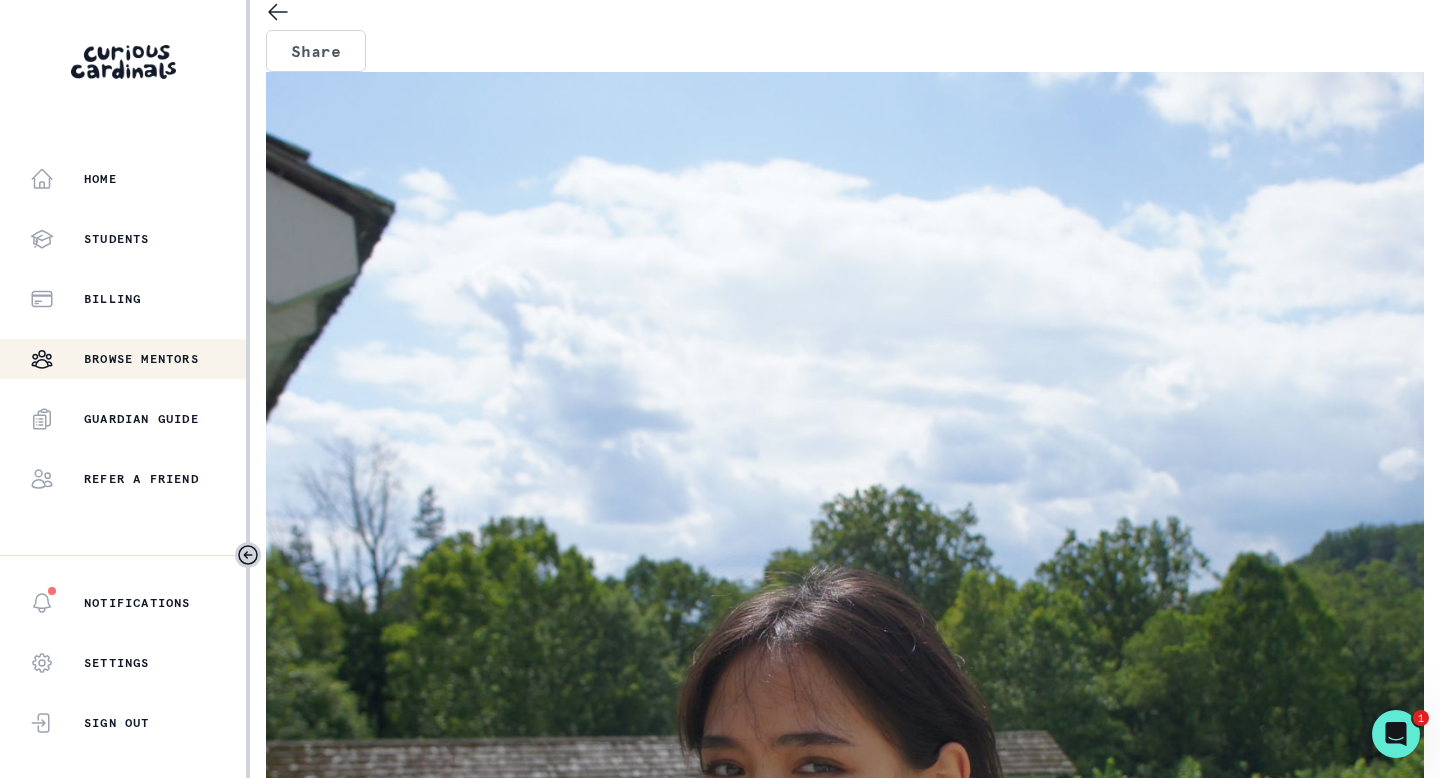 click at bounding box center [770, 2571] 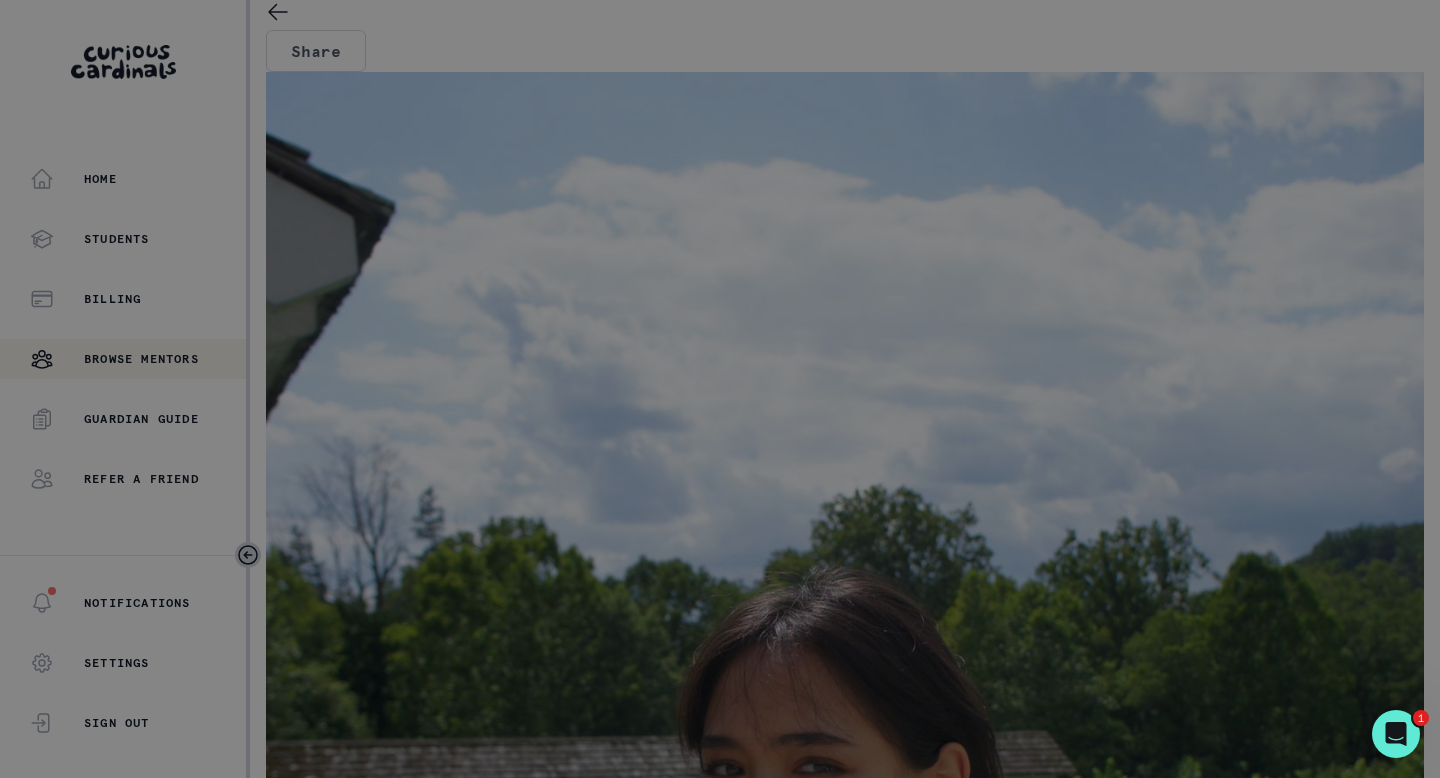 type 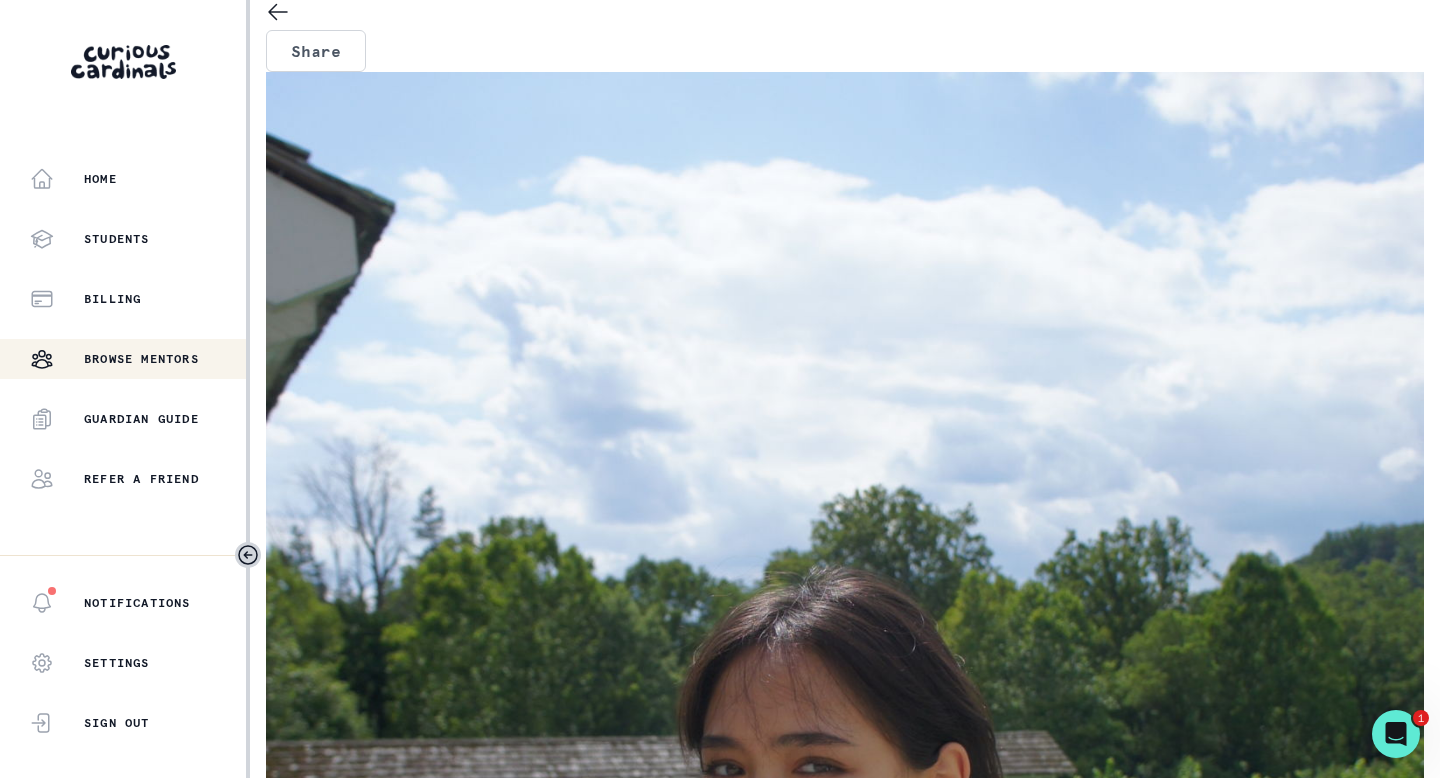 click at bounding box center [845, 967] 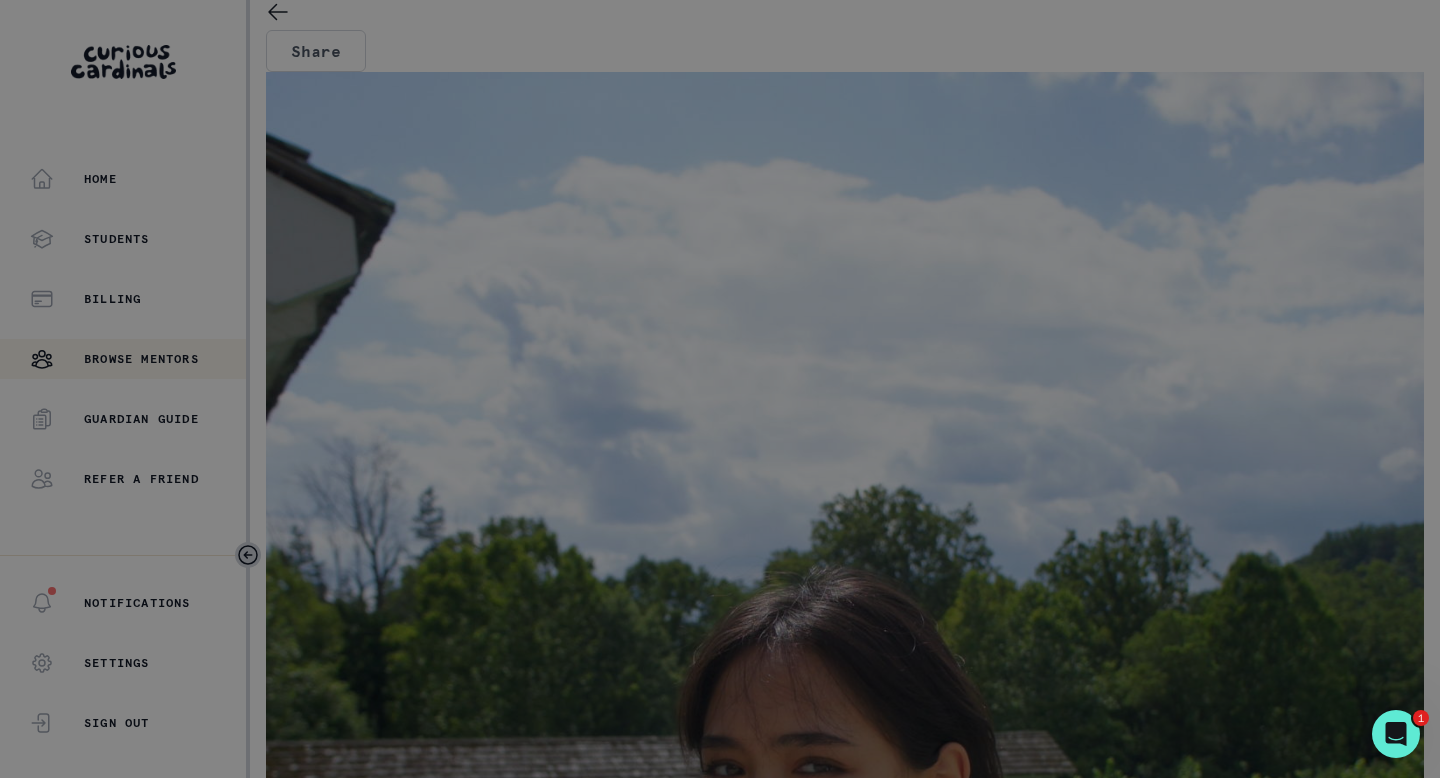 click 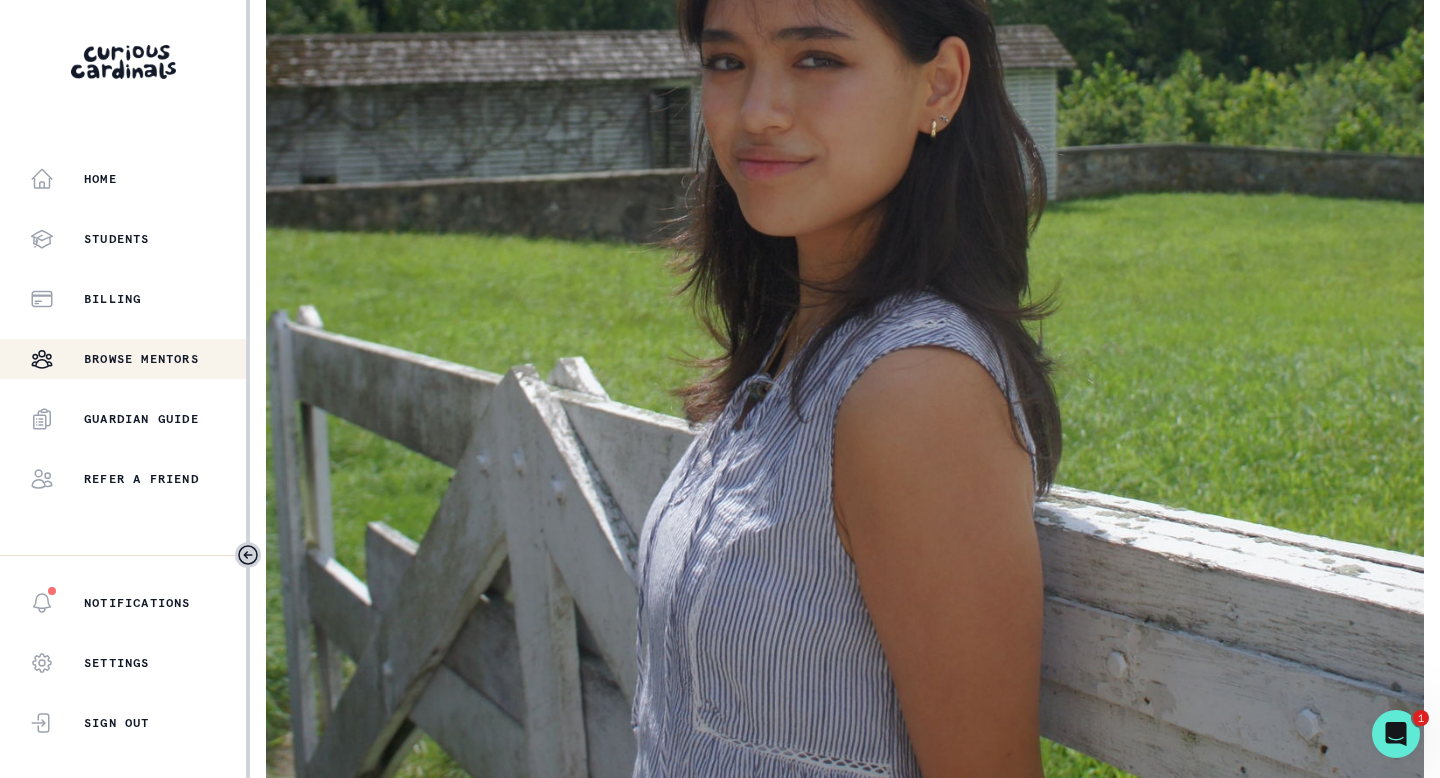 scroll, scrollTop: 707, scrollLeft: 0, axis: vertical 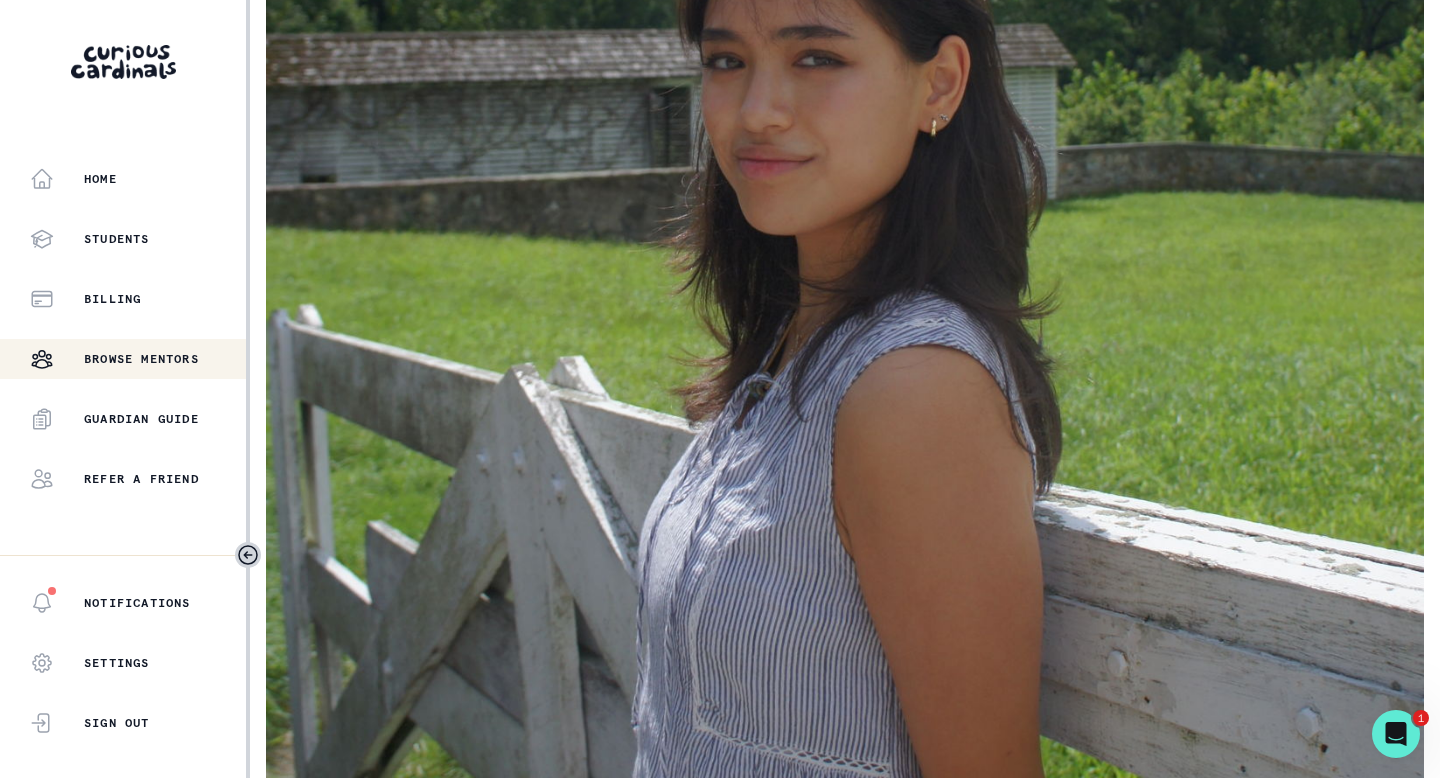 click on "EXPAND TO READ MORE" at bounding box center [362, 4694] 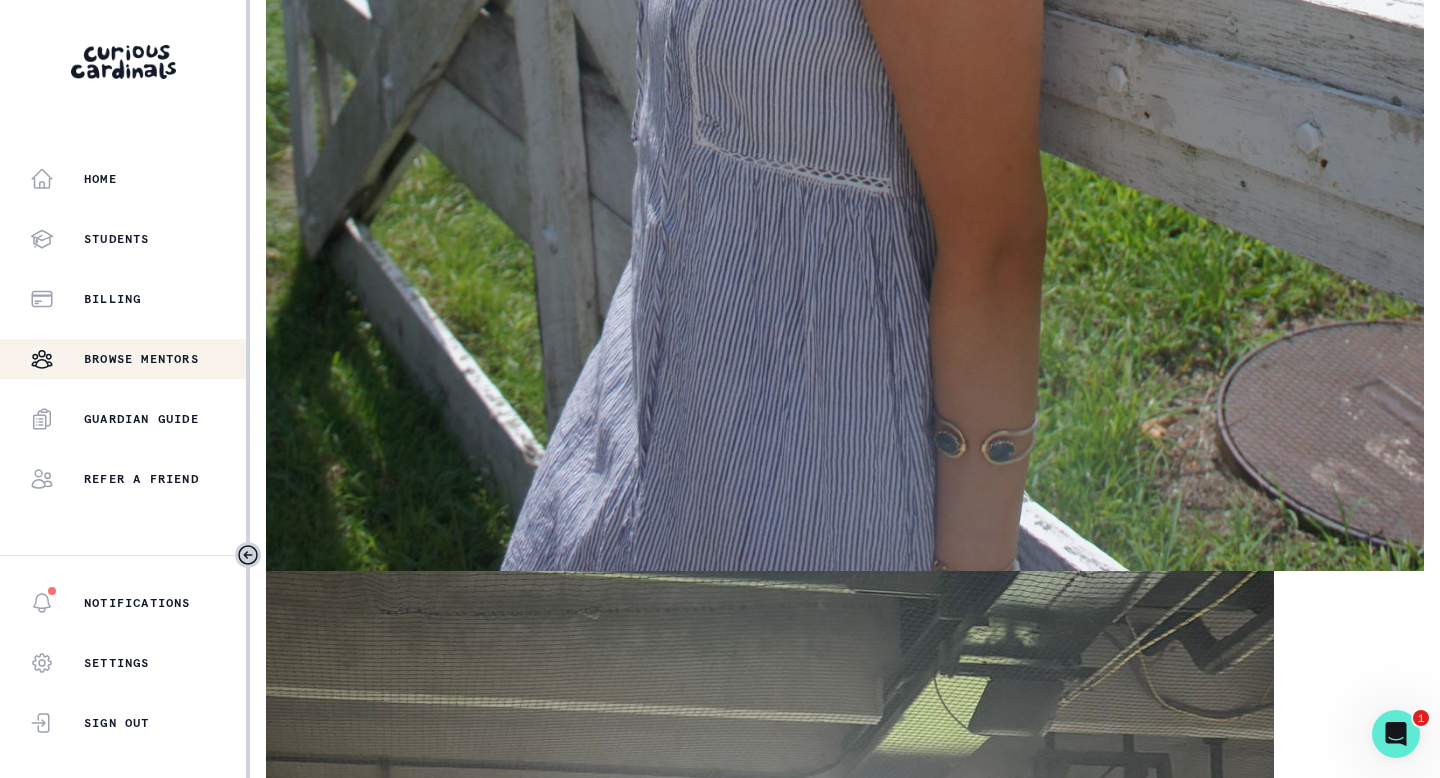 scroll, scrollTop: 1342, scrollLeft: 0, axis: vertical 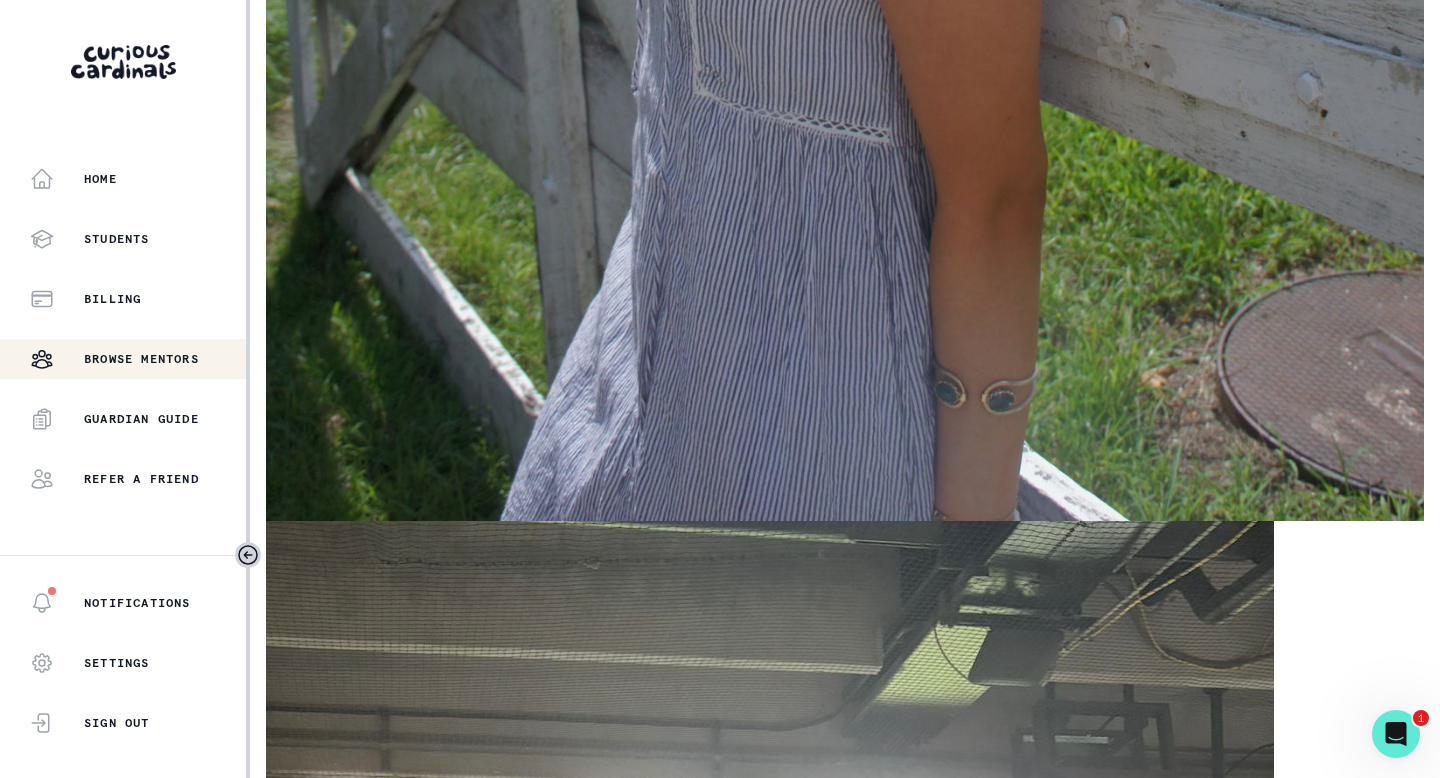 click on "Read answer" at bounding box center (313, 4723) 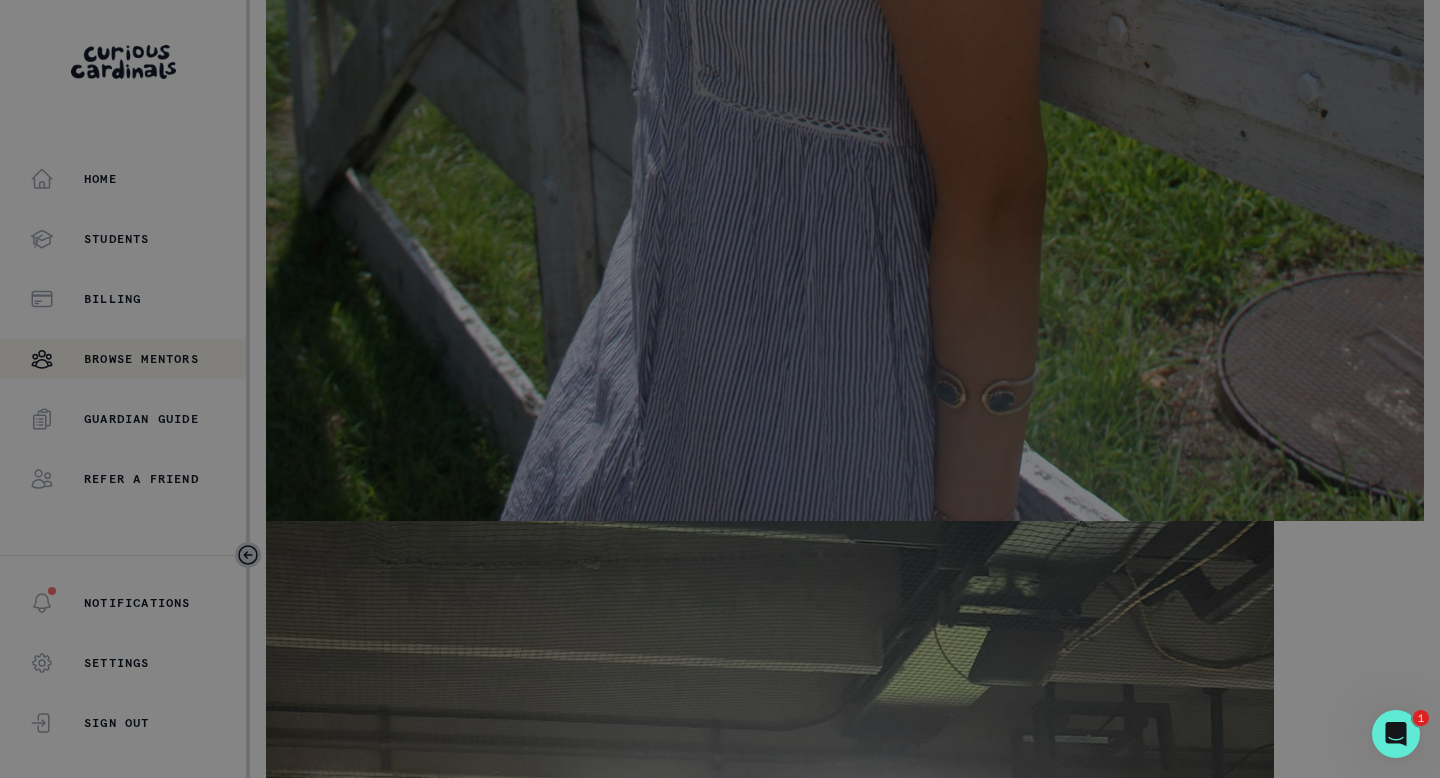 click 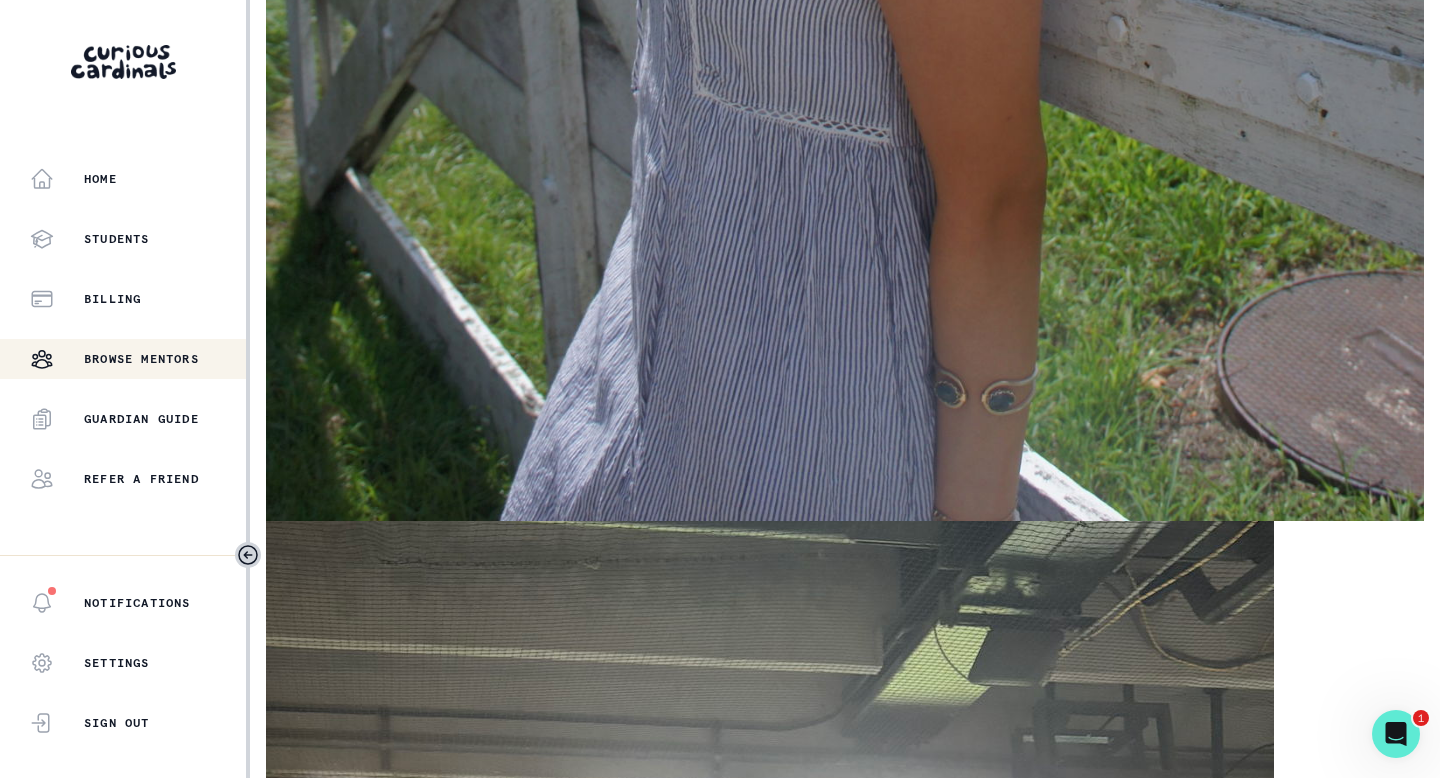 click on "Read answer" at bounding box center [313, 4651] 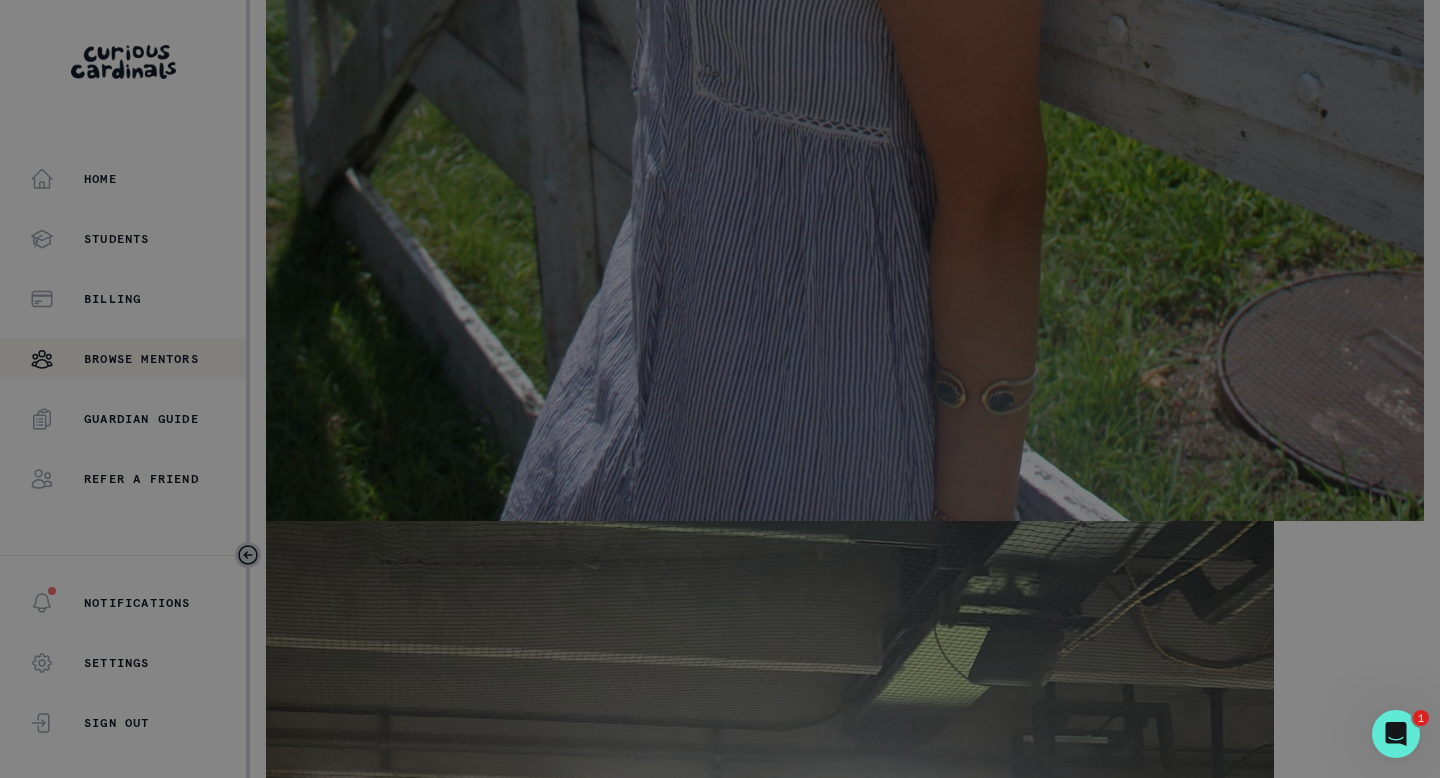 click 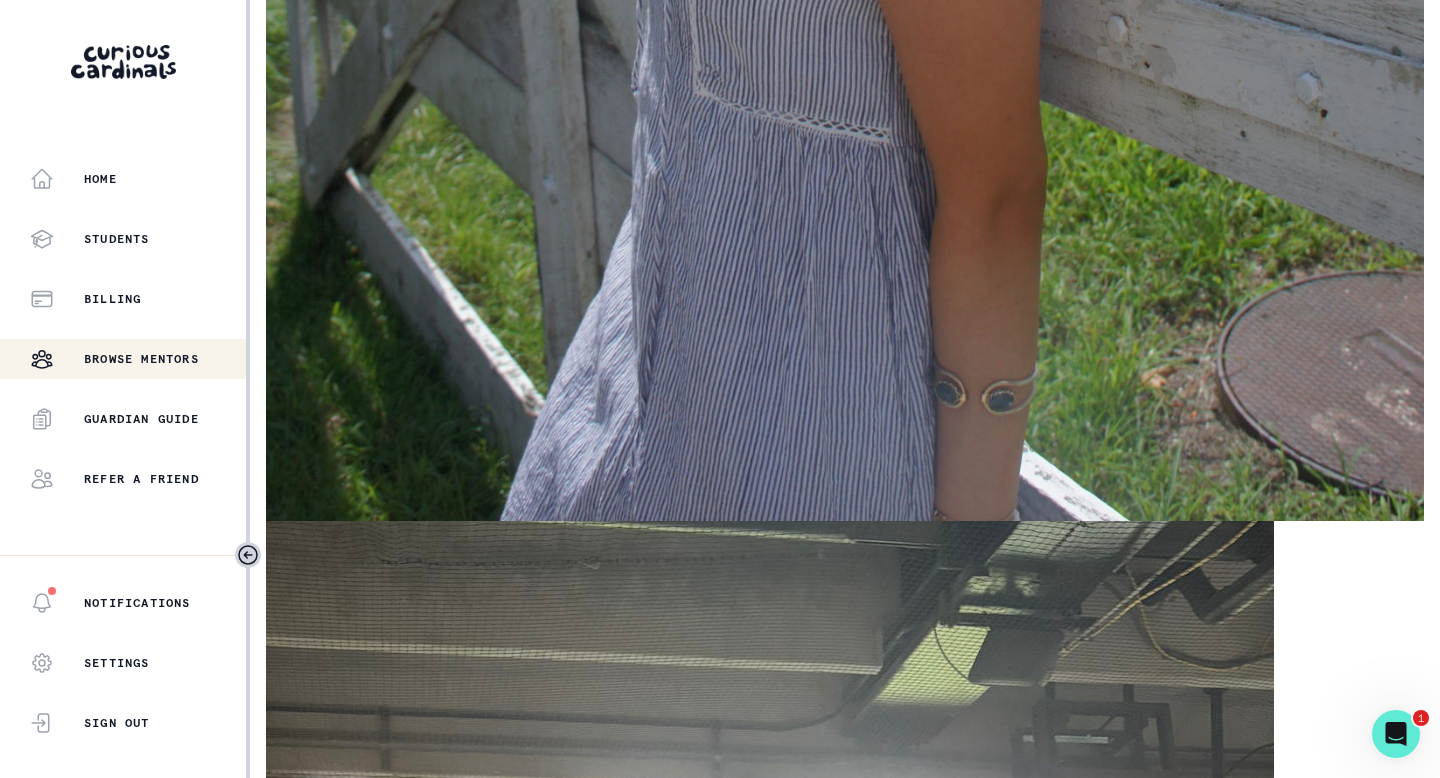 click on "Read answer" at bounding box center (313, 4579) 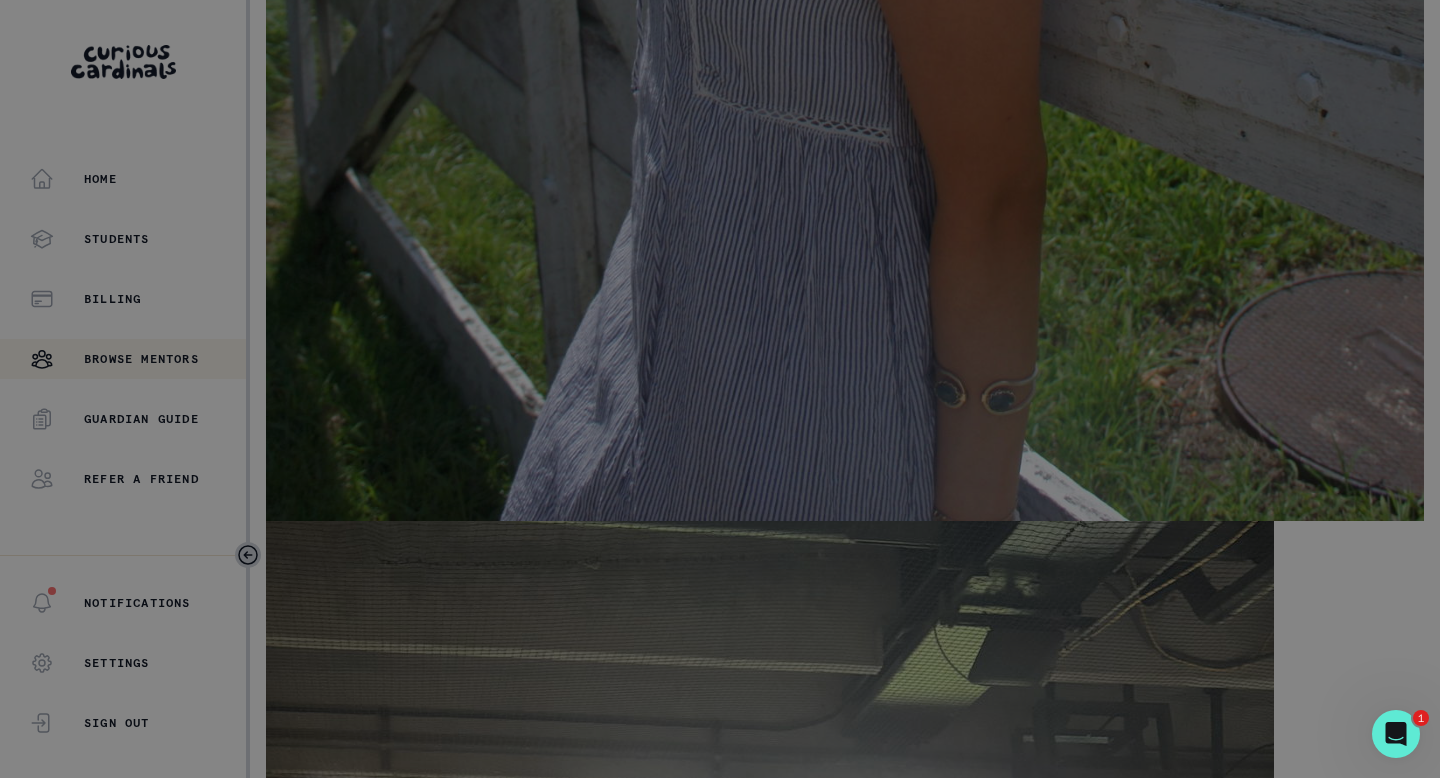 click 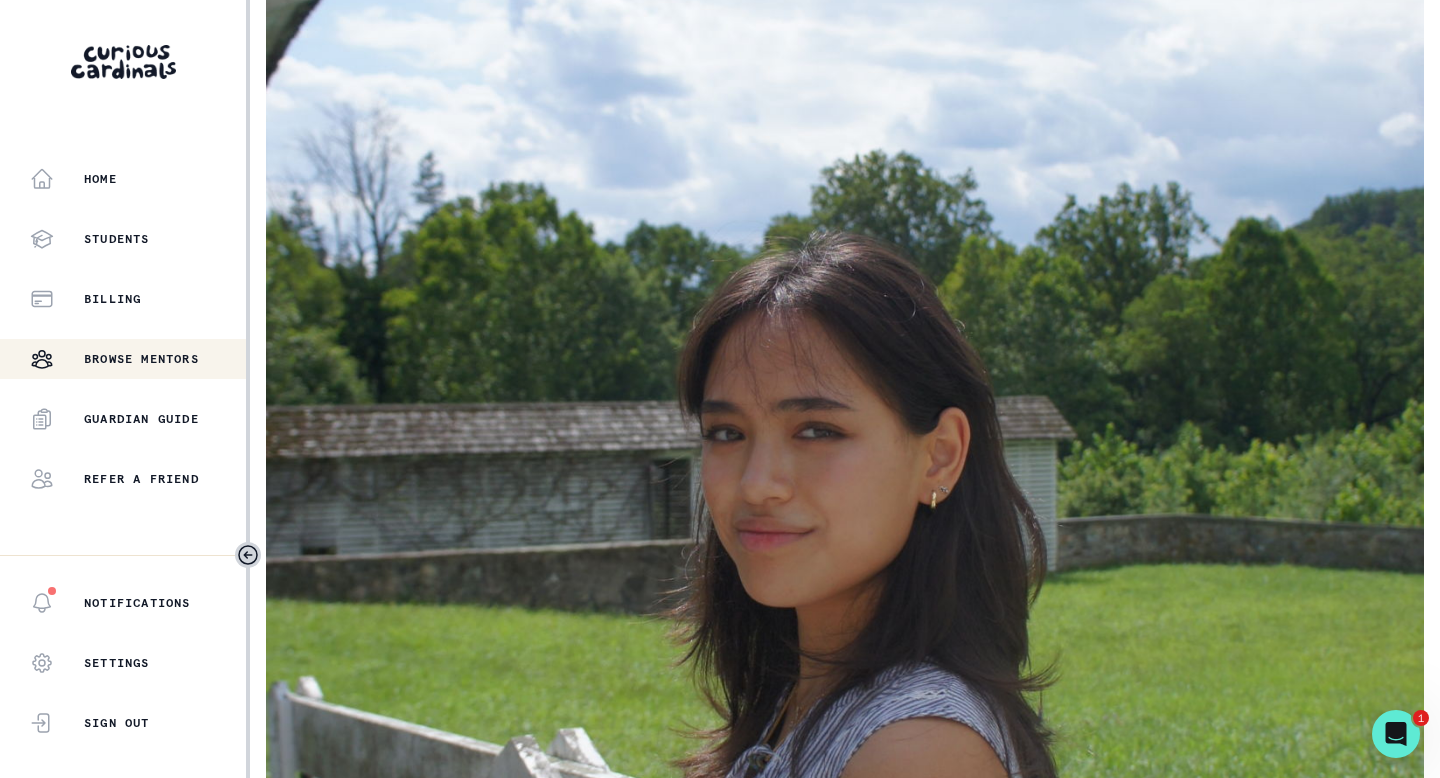scroll, scrollTop: 0, scrollLeft: 0, axis: both 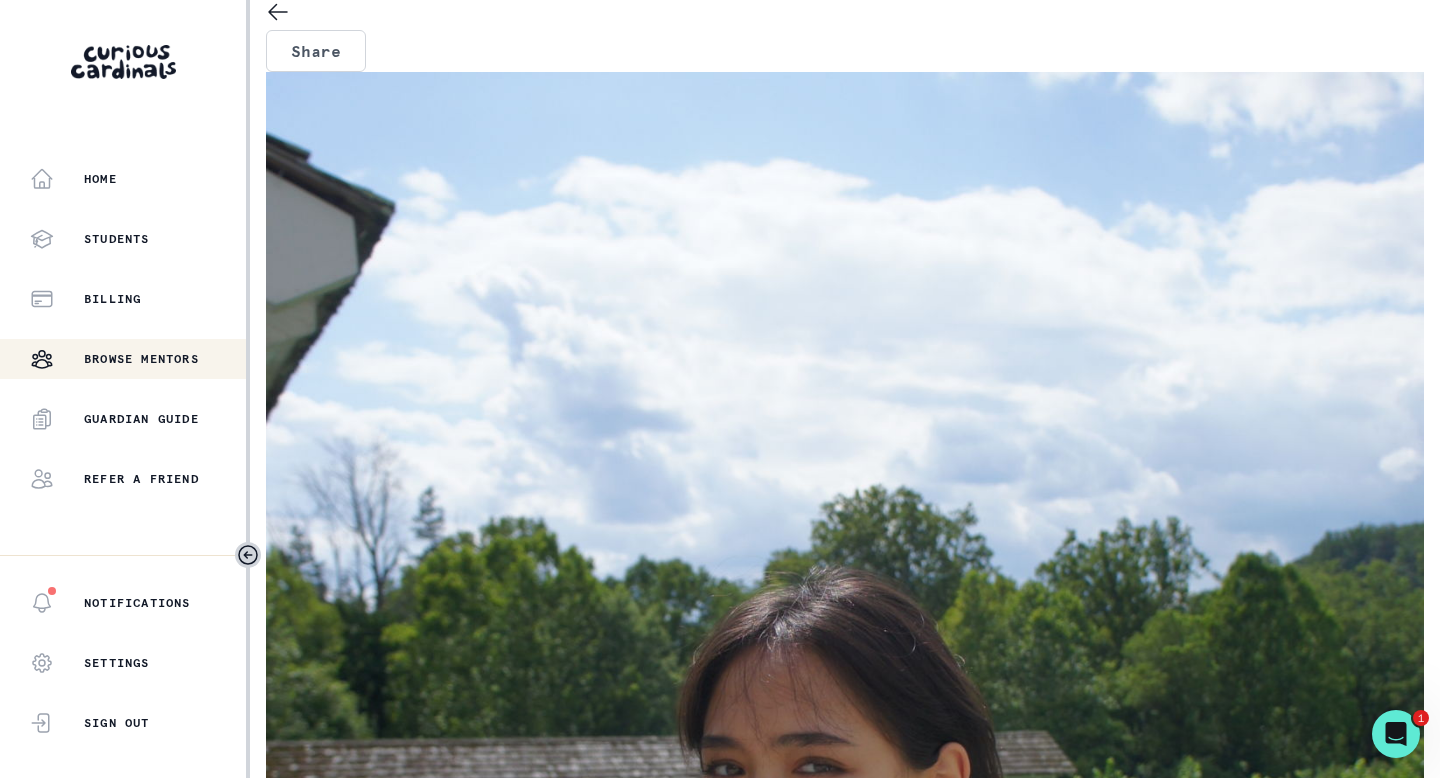 click on "1" at bounding box center (1421, 718) 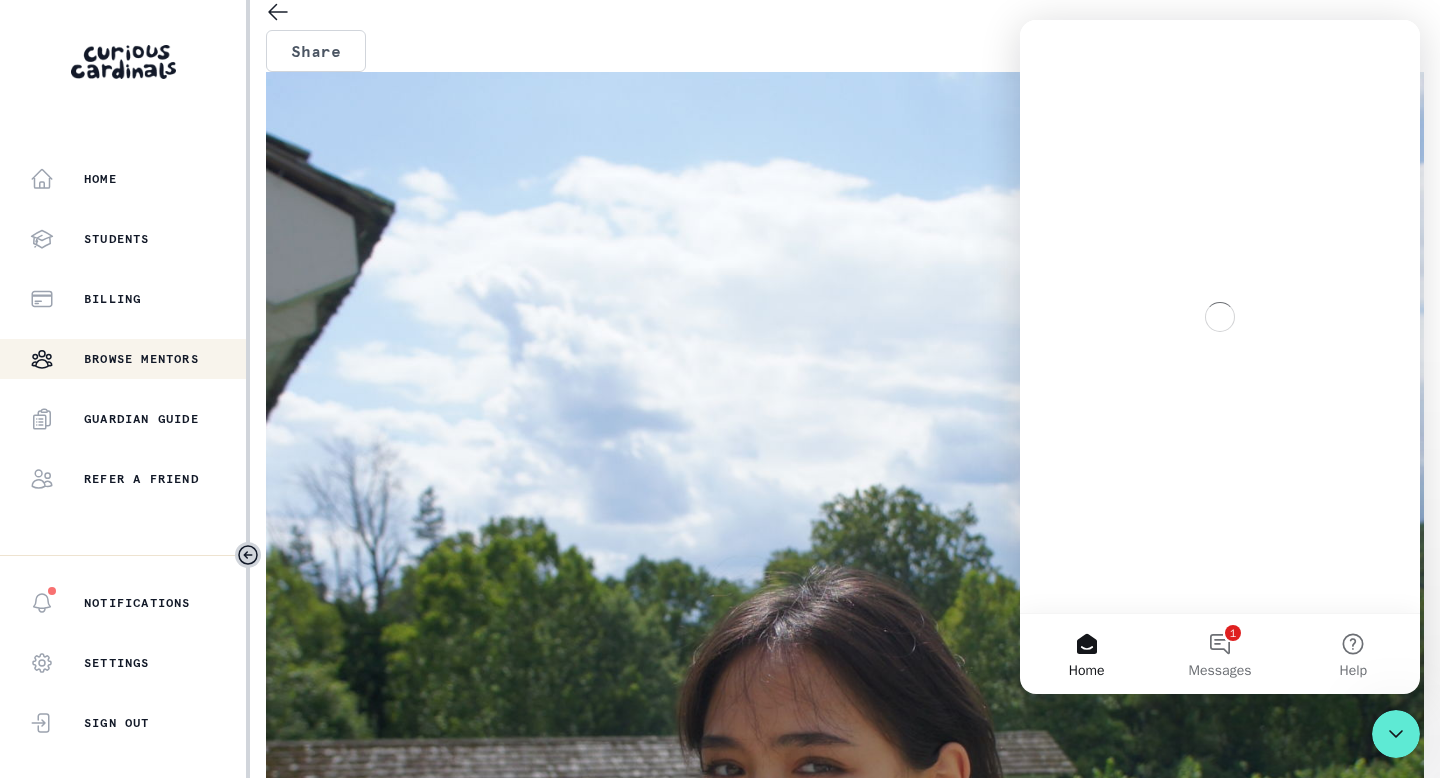 scroll, scrollTop: 0, scrollLeft: 0, axis: both 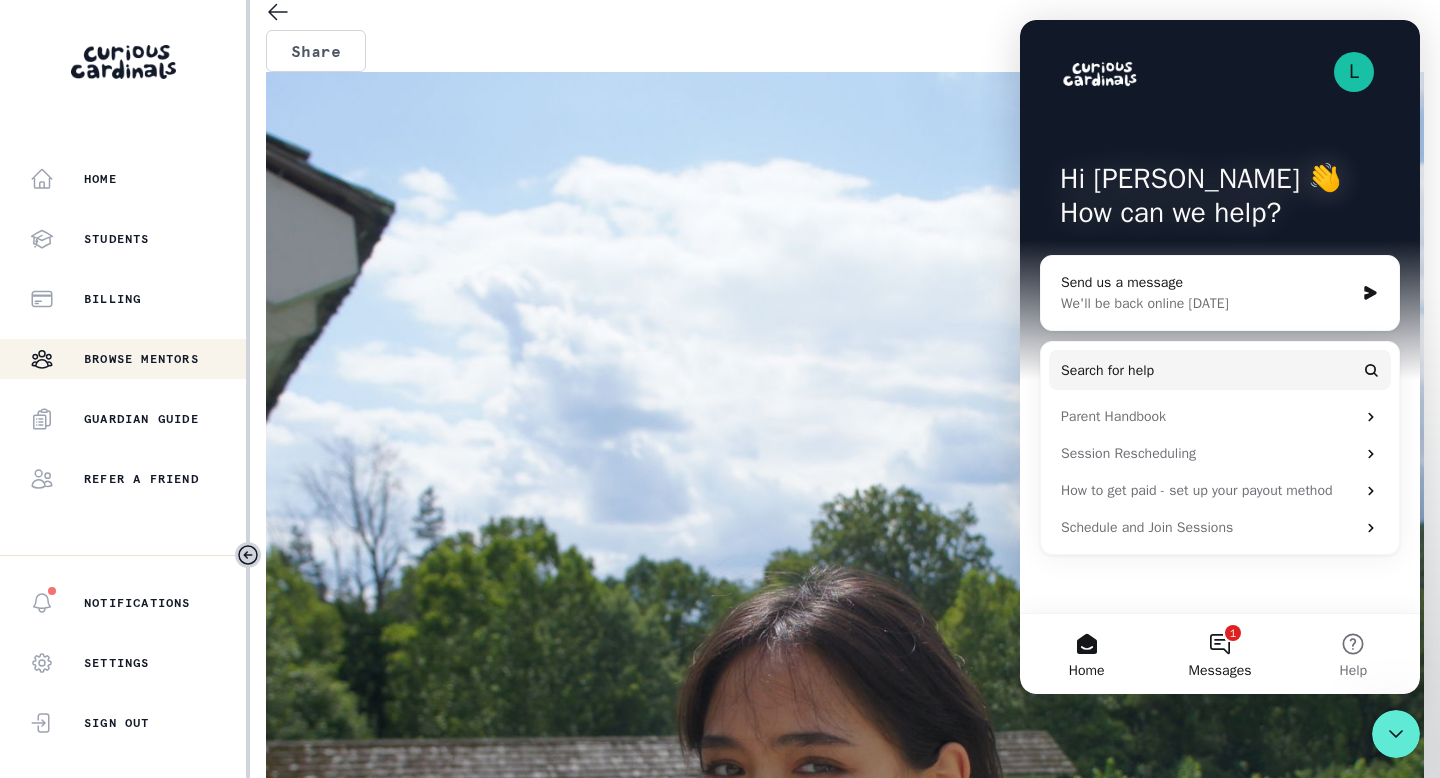 click on "1 Messages" at bounding box center (1219, 654) 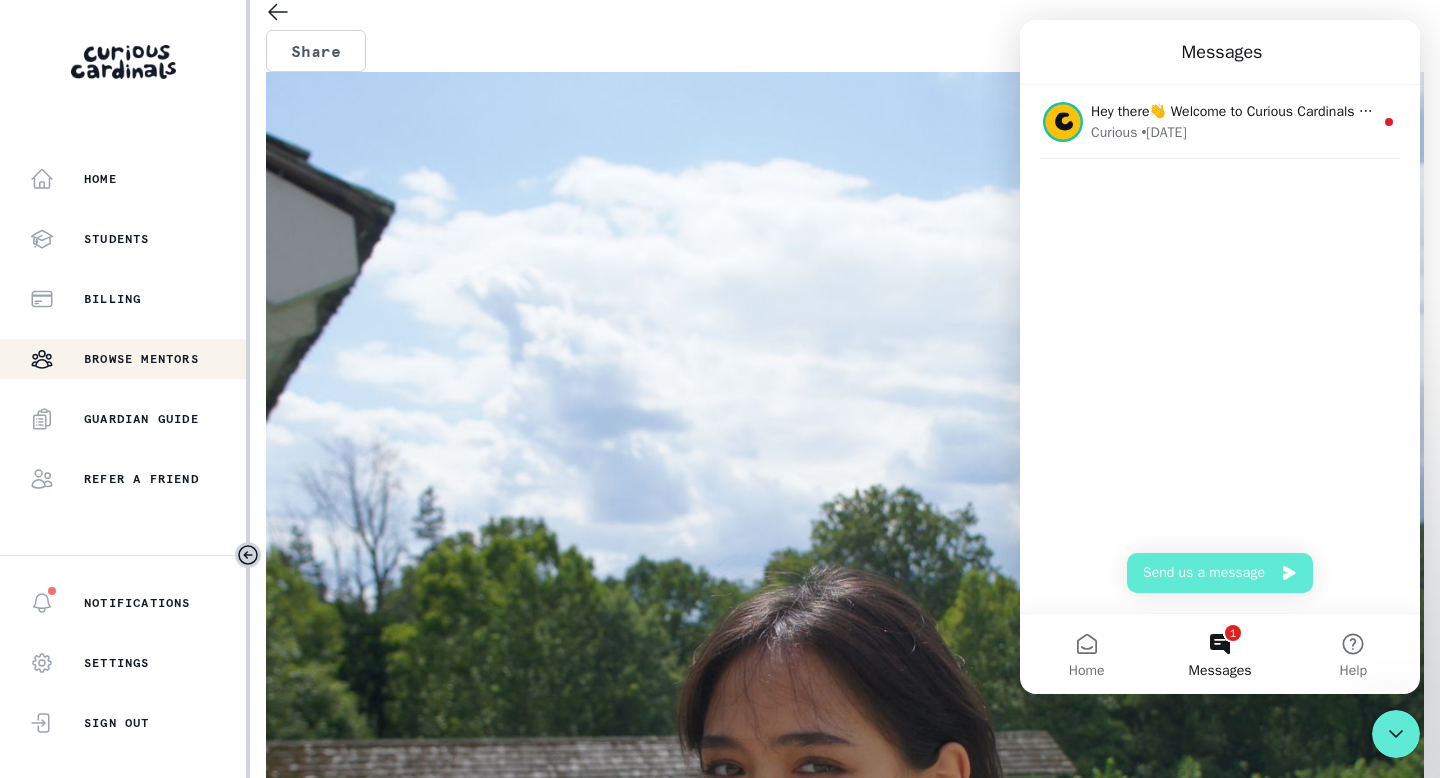 click at bounding box center (845, 4901) 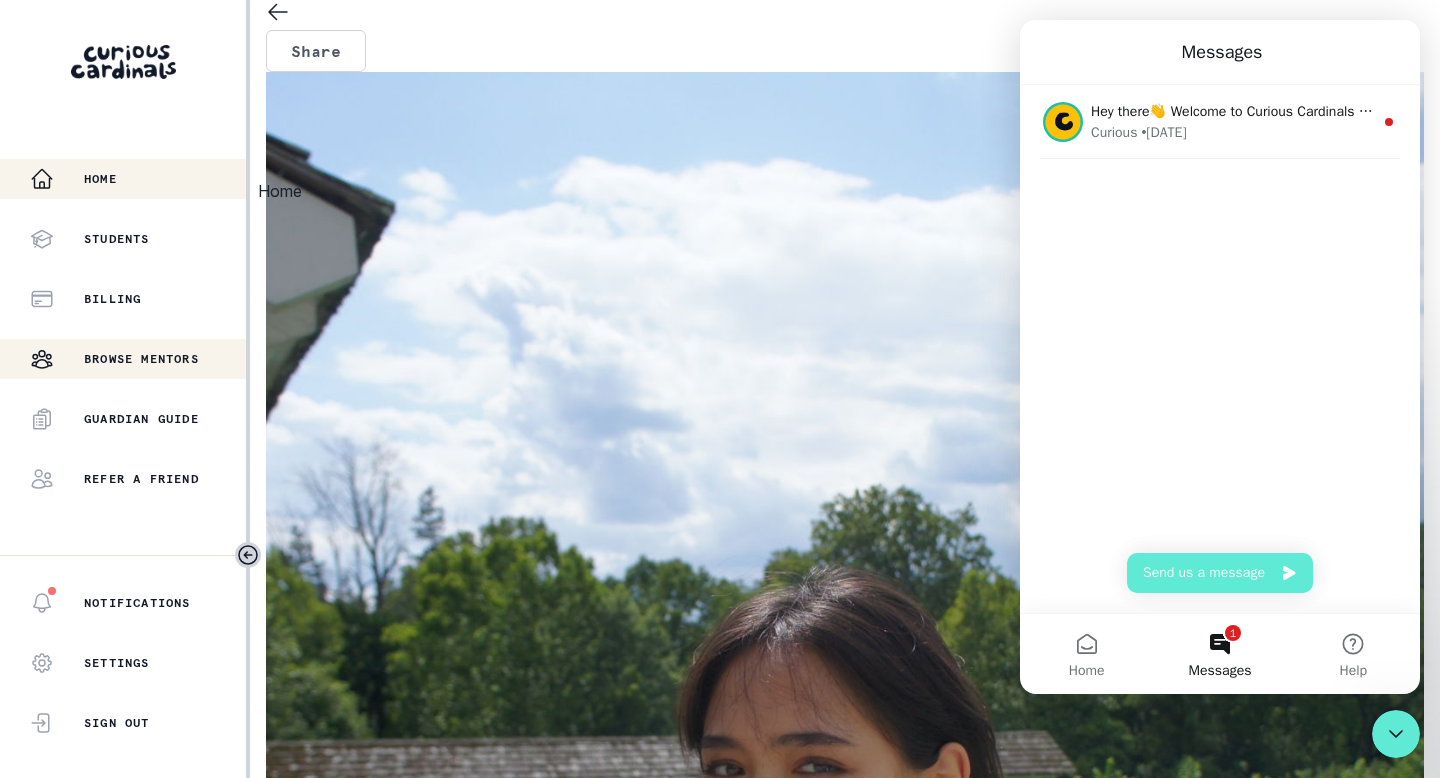 click on "Home" at bounding box center [138, 179] 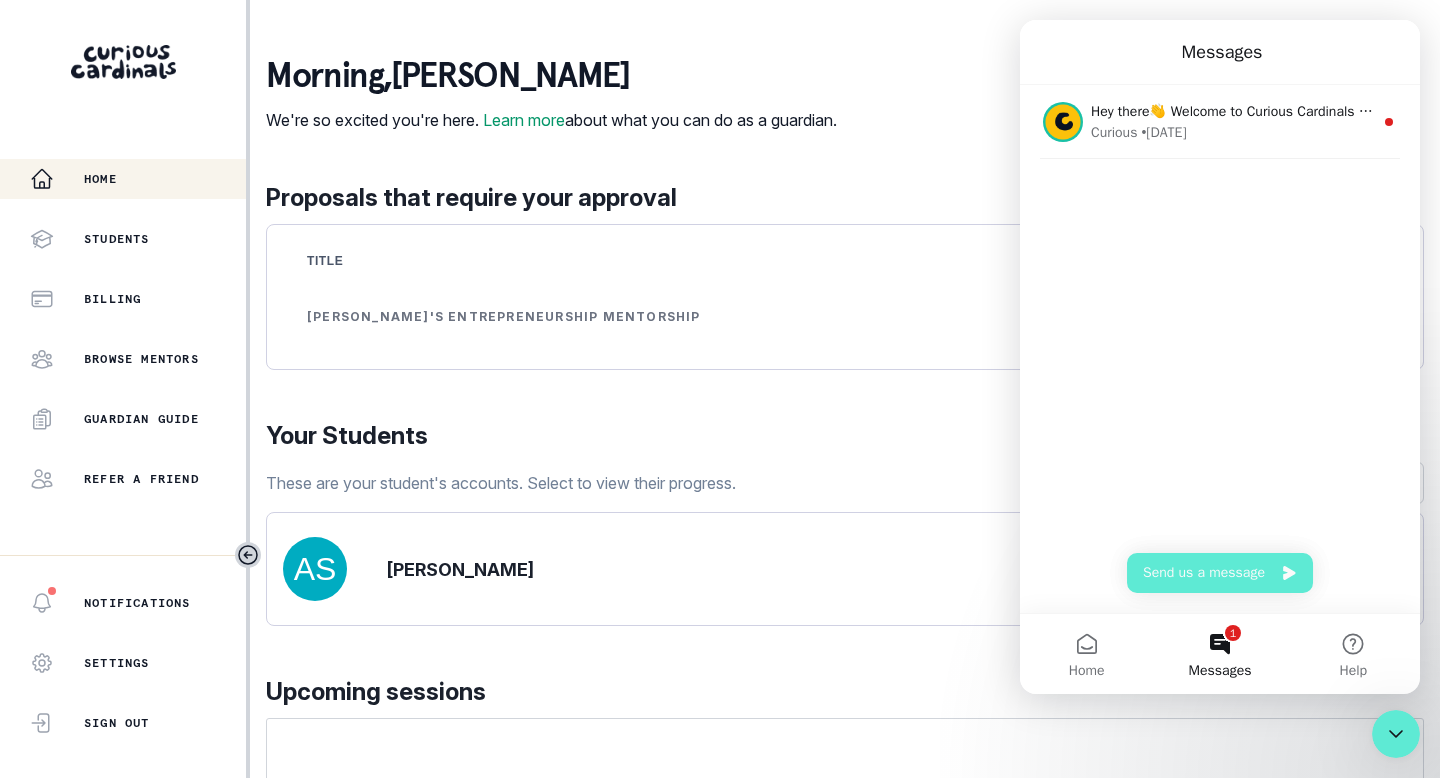click on "Review & Purchase" at bounding box center [1131, 317] 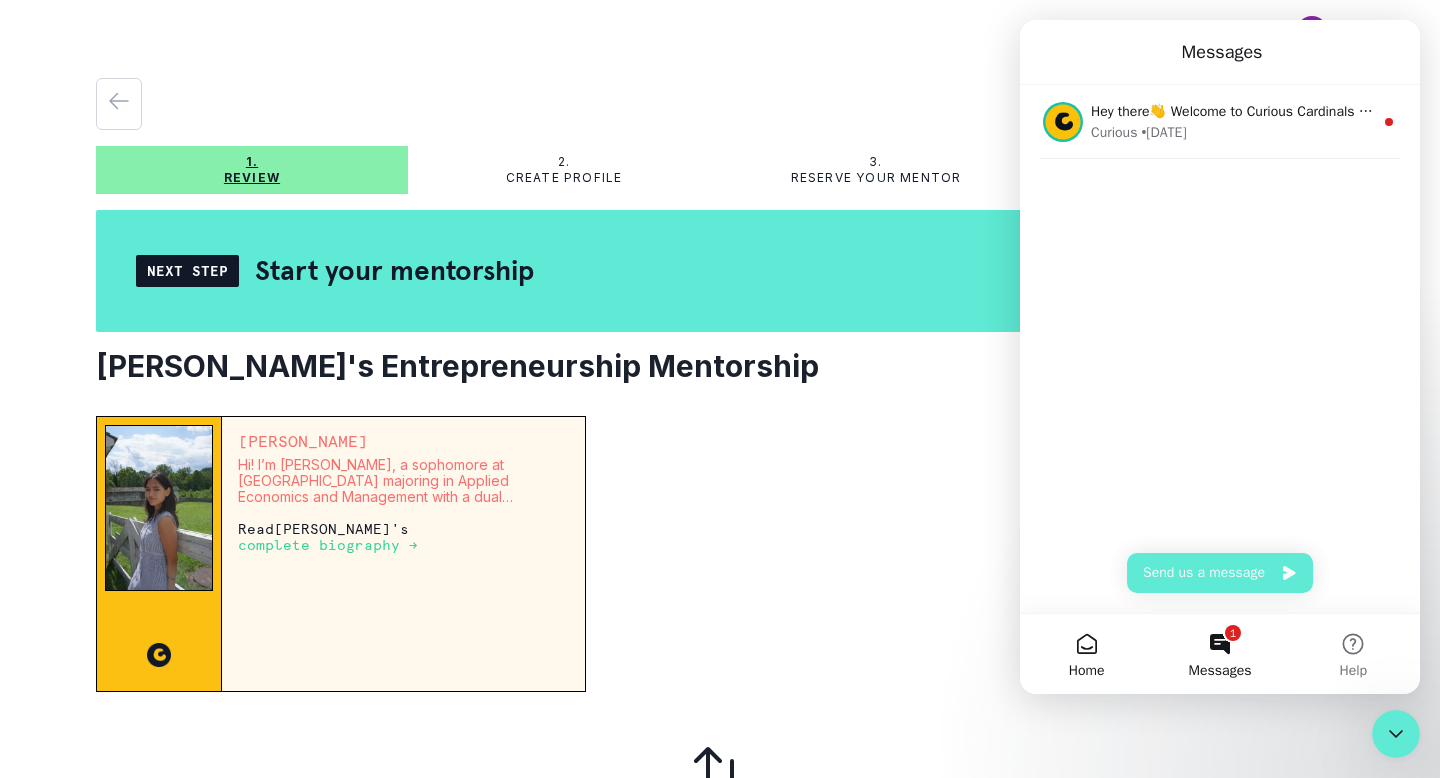 click on "Home" at bounding box center (1086, 654) 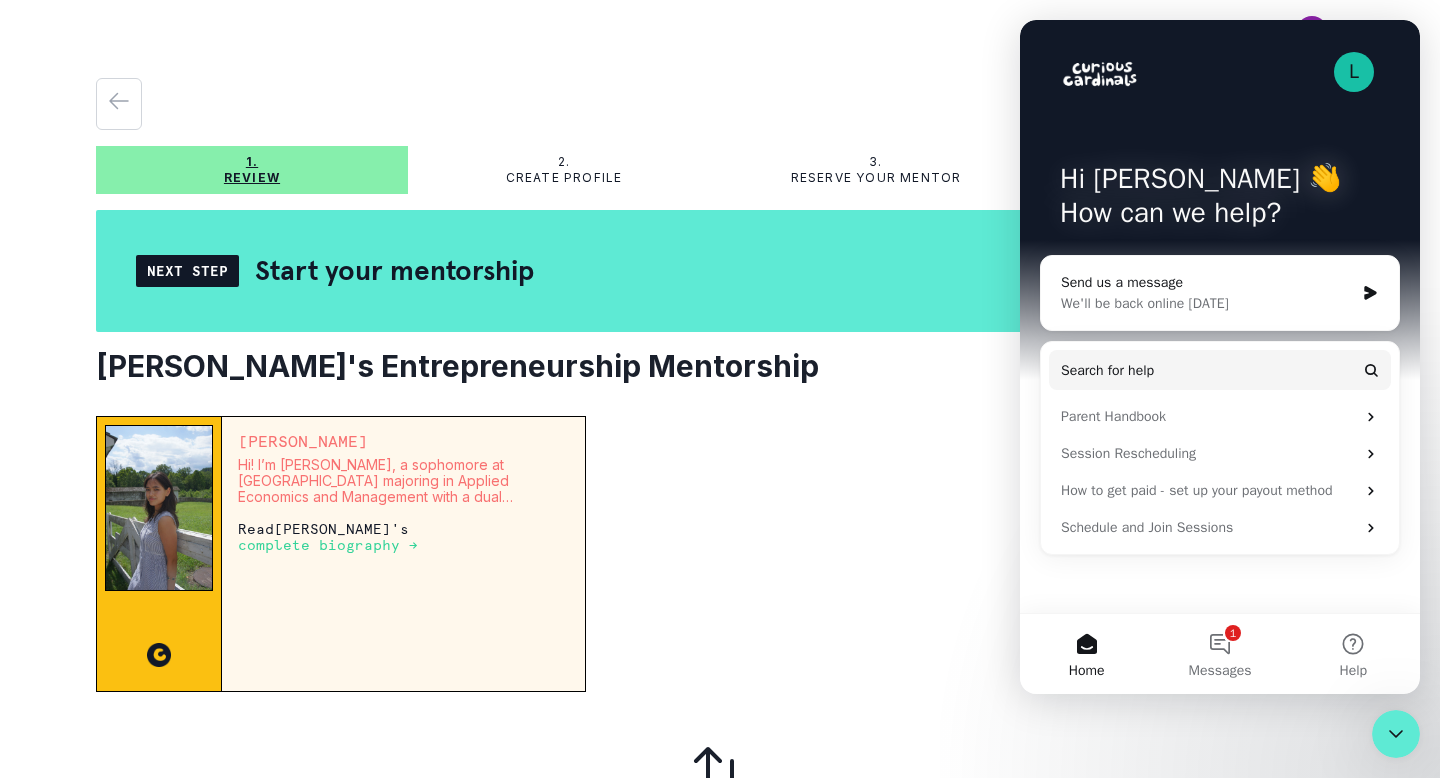 click 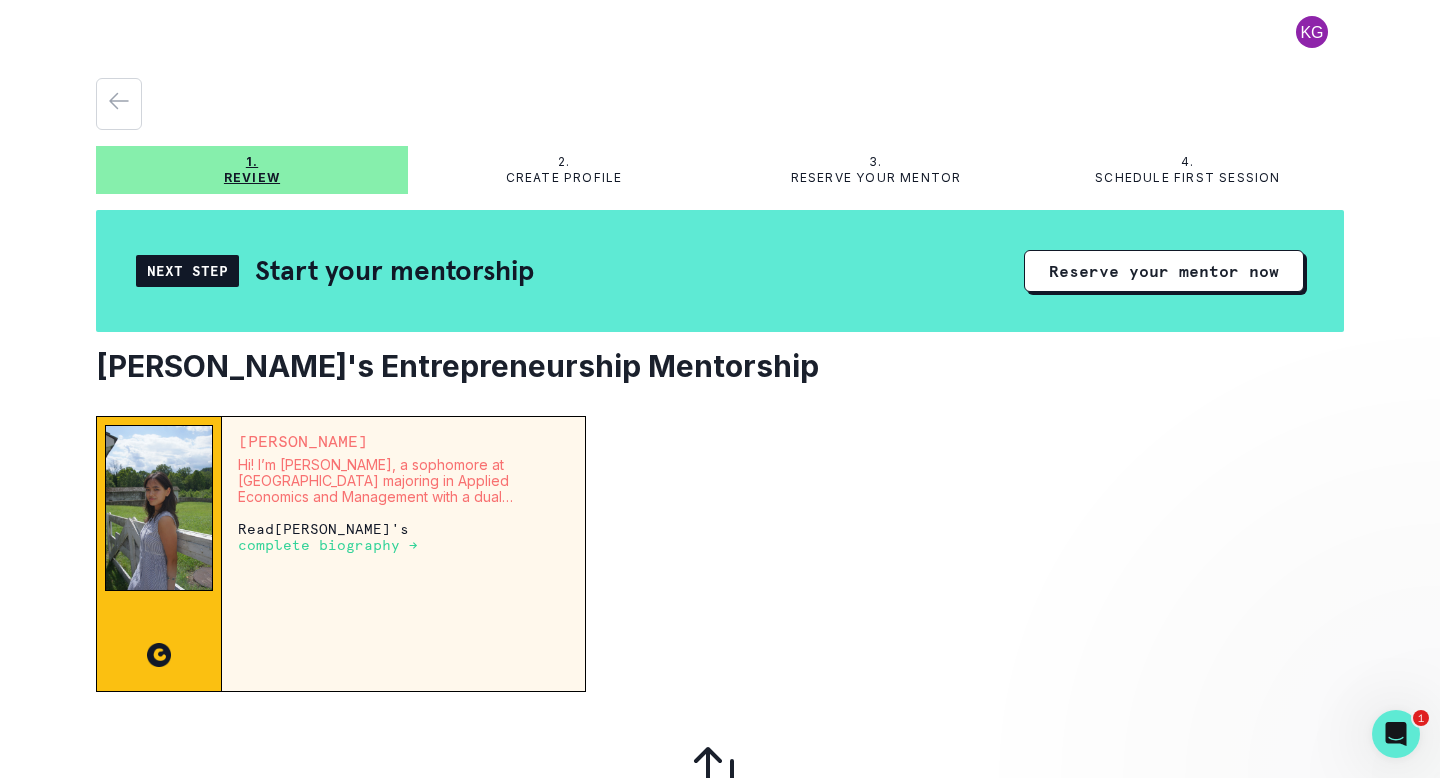 scroll, scrollTop: 0, scrollLeft: 0, axis: both 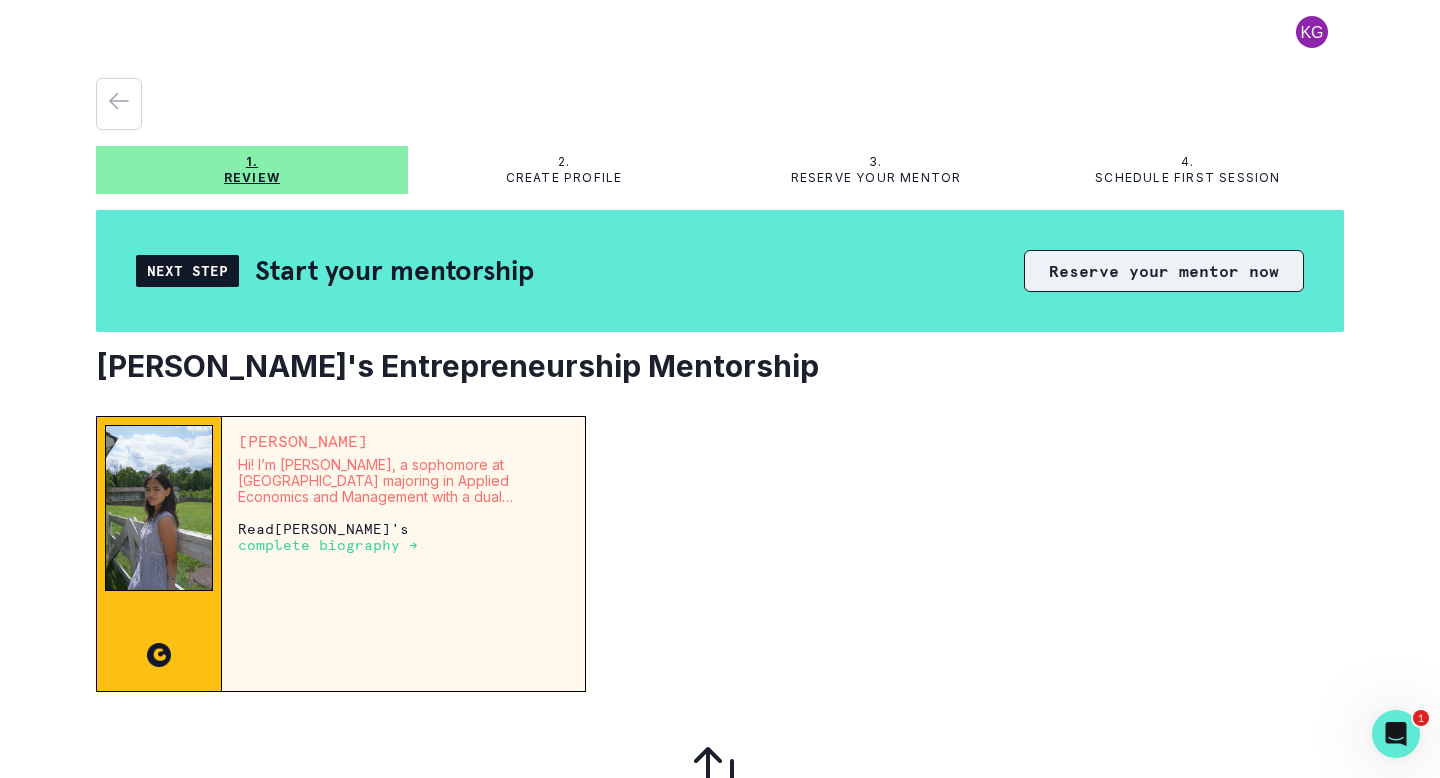 click on "Reserve your mentor now" at bounding box center (1164, 271) 